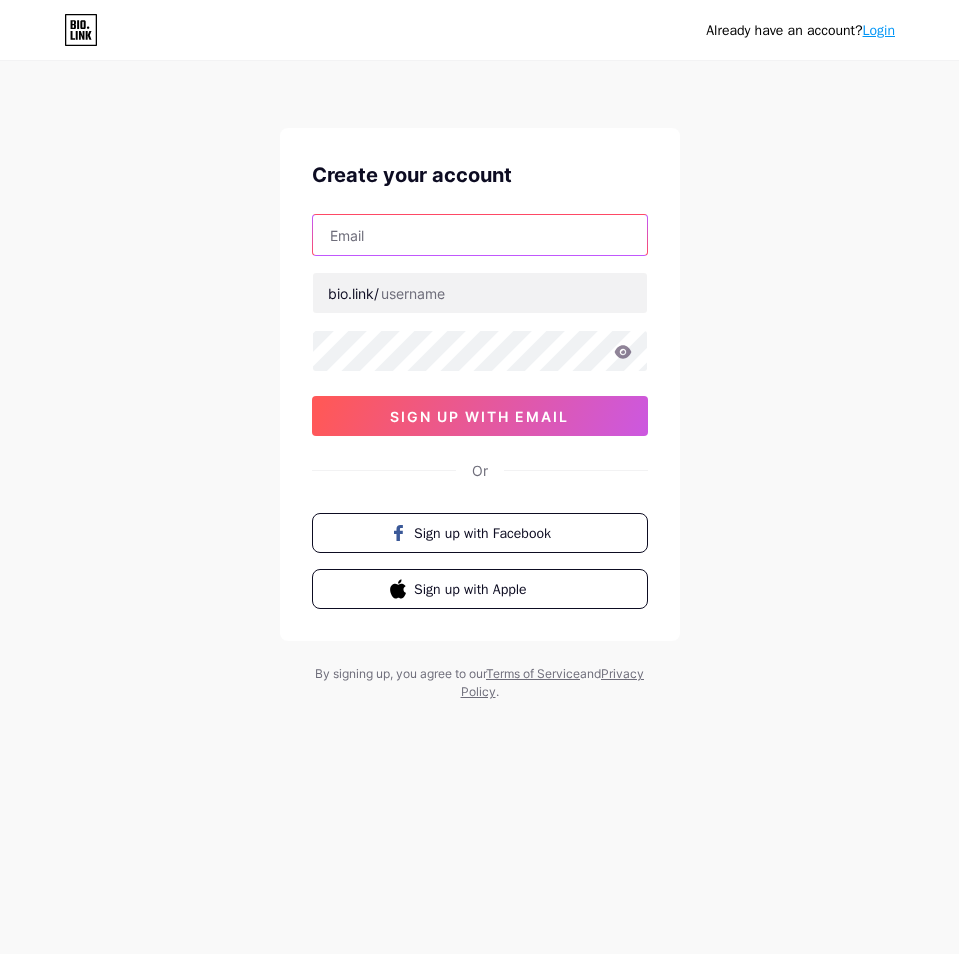 click at bounding box center [480, 235] 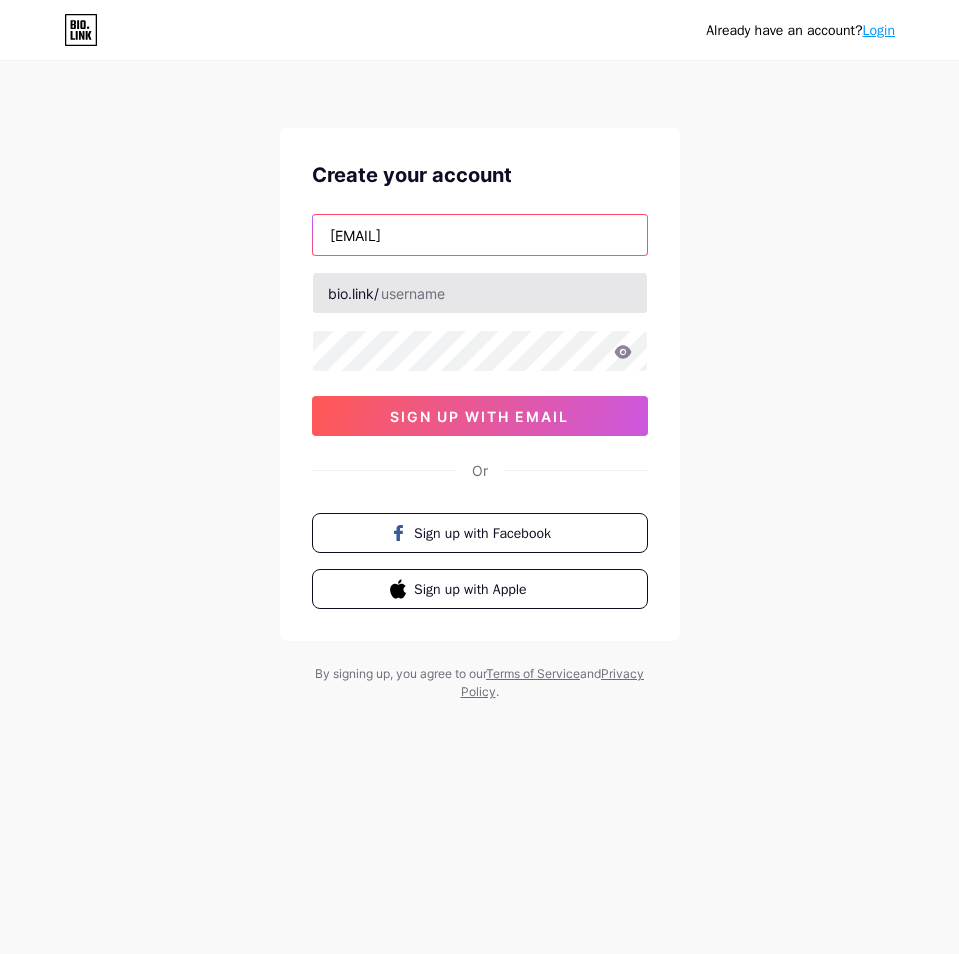 type on "[EMAIL]" 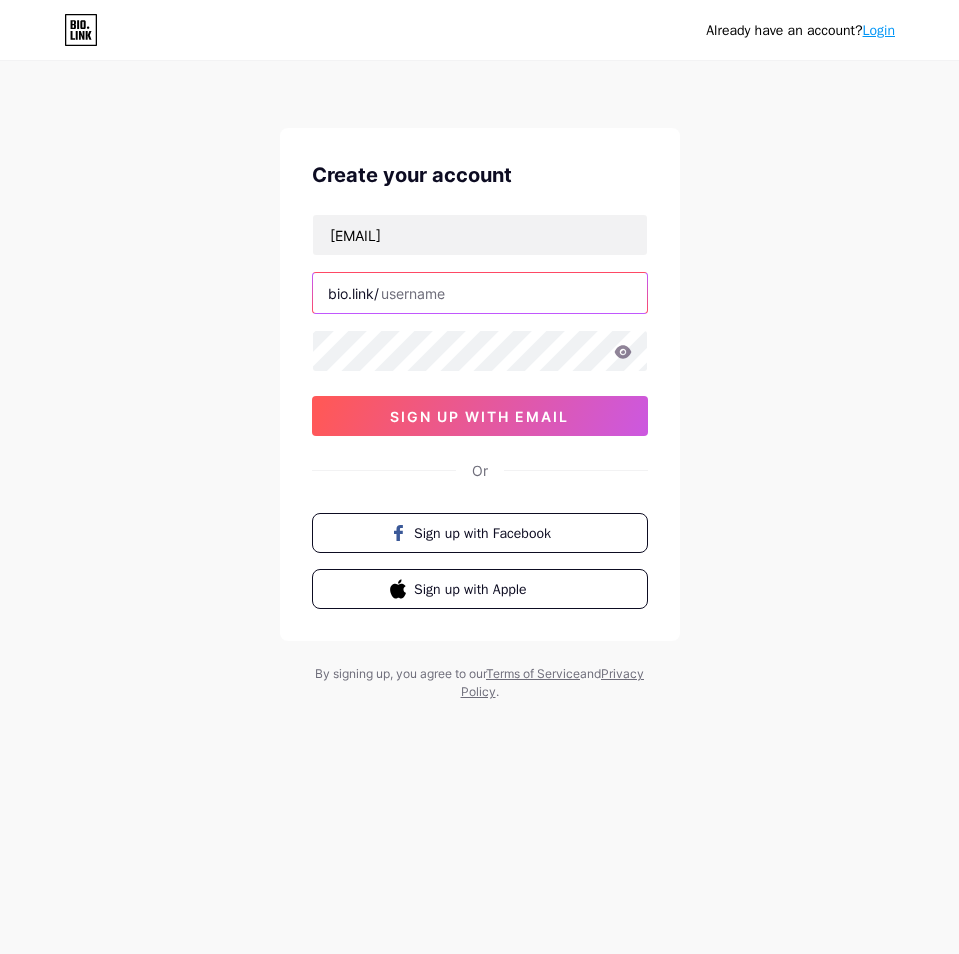 click at bounding box center (480, 293) 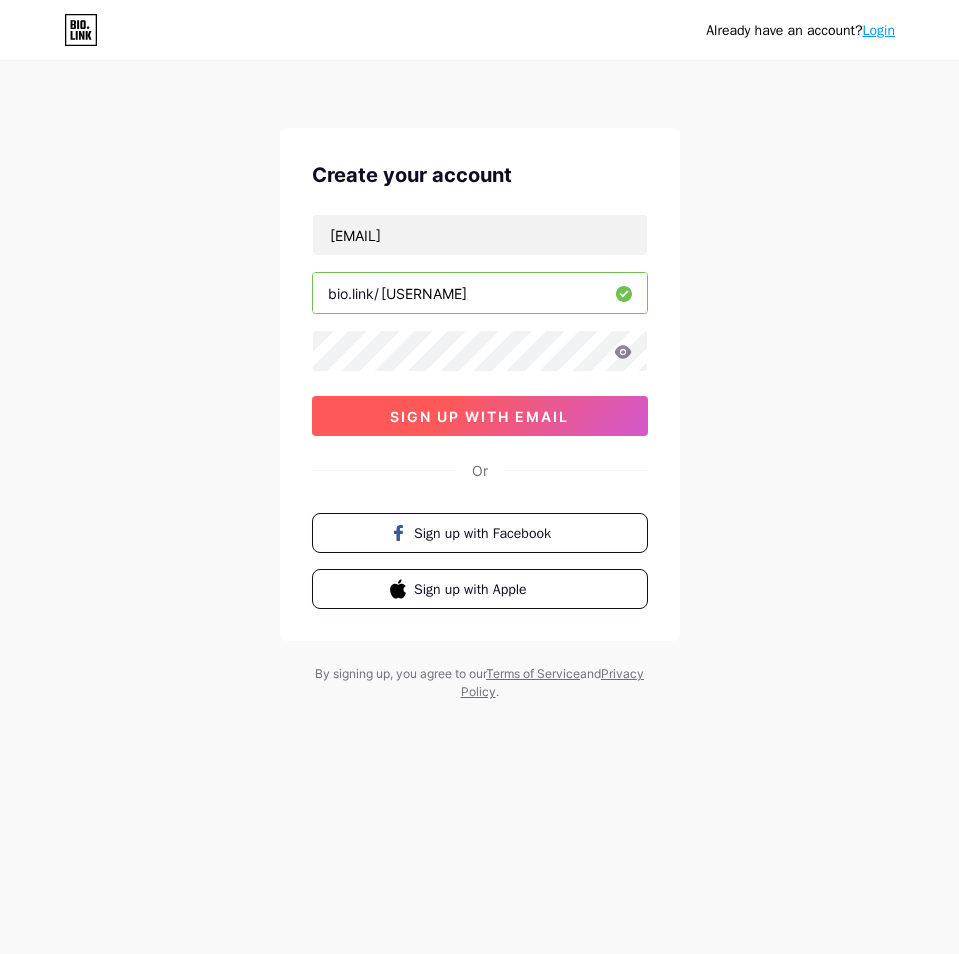 click on "sign up with email" at bounding box center [479, 416] 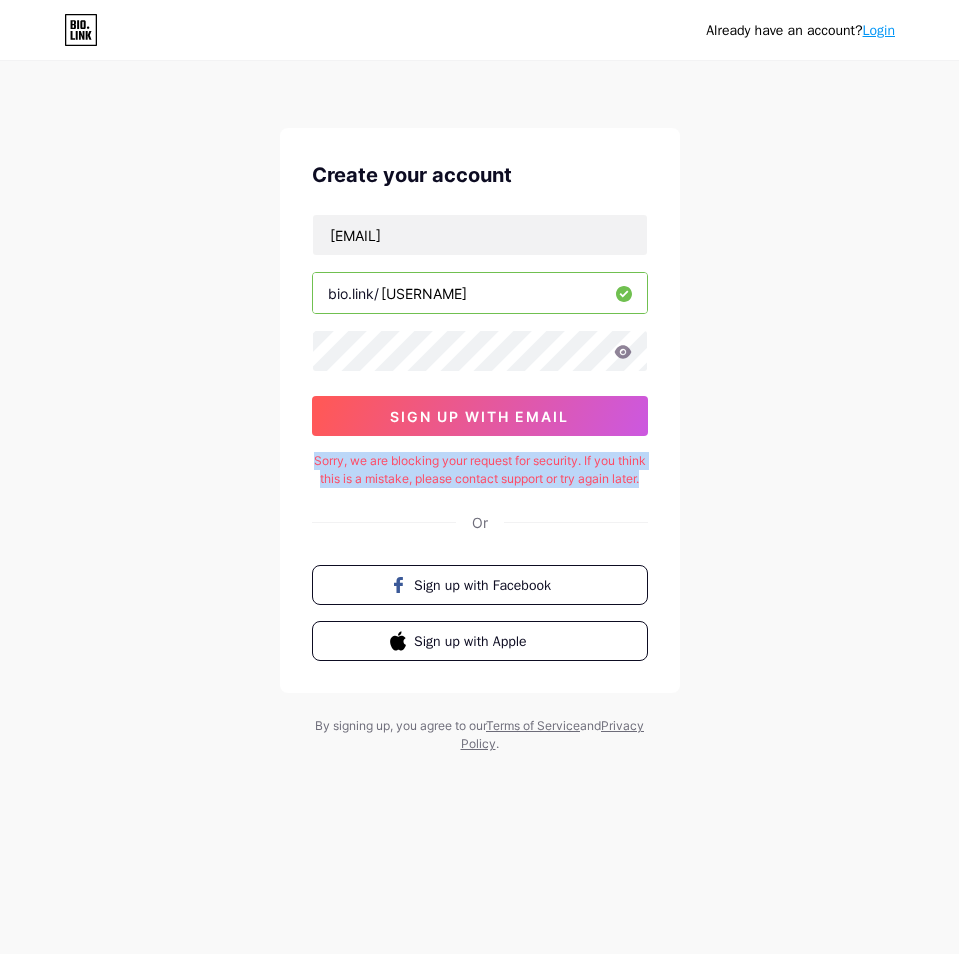 click on "Create your account [EMAIL] bio.link/[USERNAME] sign up with email Sorry, we are blocking your request for security. If you think this is a mistake, please contact support or try again later. Or Sign up with Facebook Sign up with Apple" at bounding box center (480, 410) 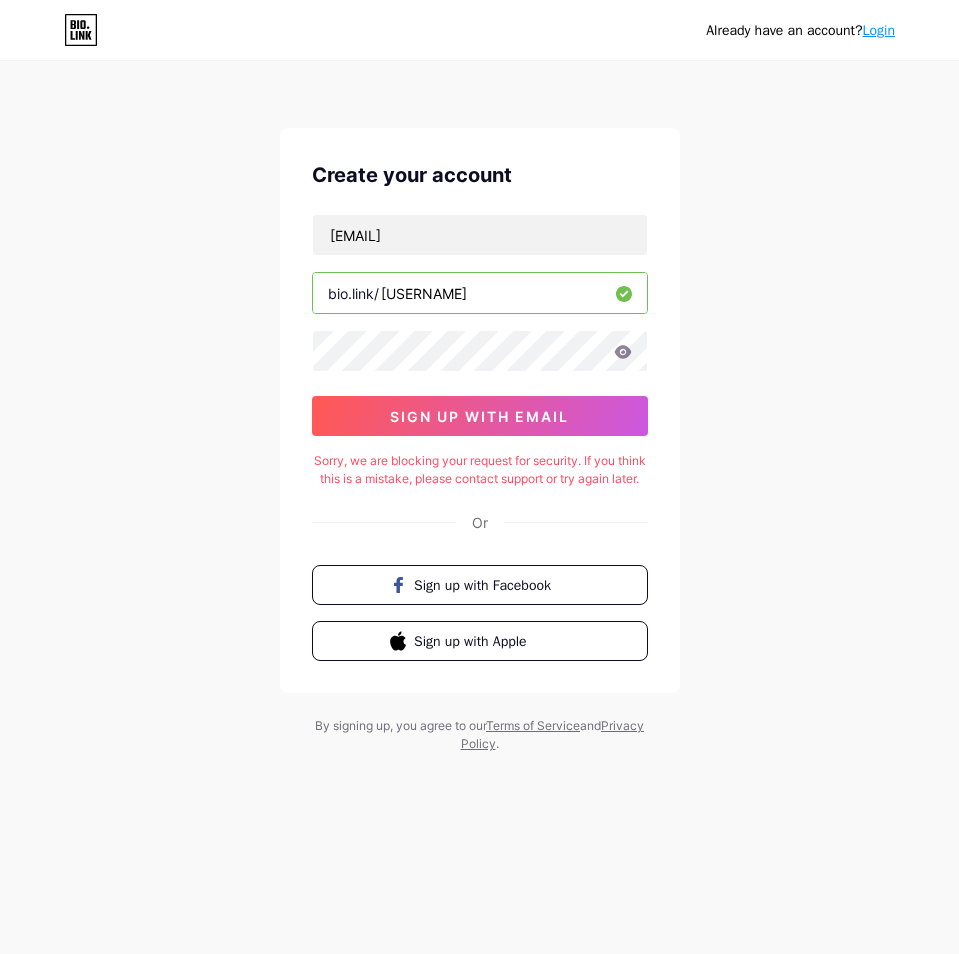 click at bounding box center (623, 352) 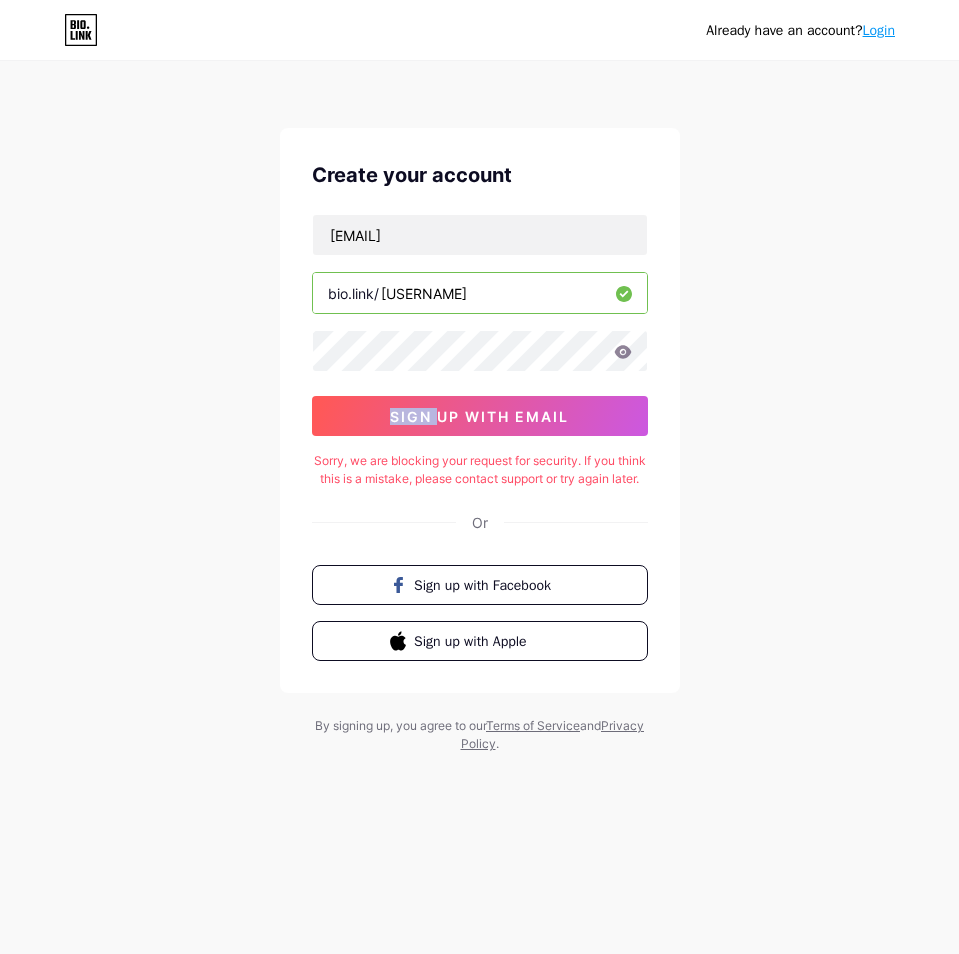 click at bounding box center [623, 352] 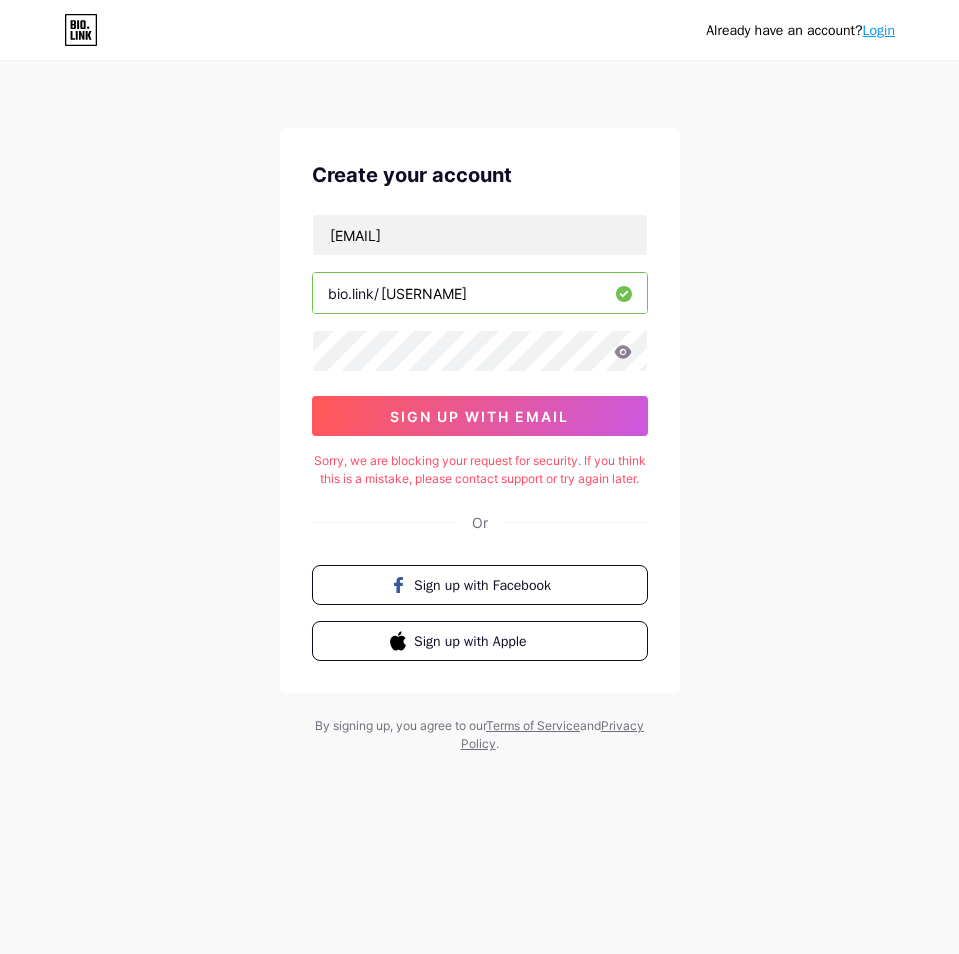click at bounding box center [623, 352] 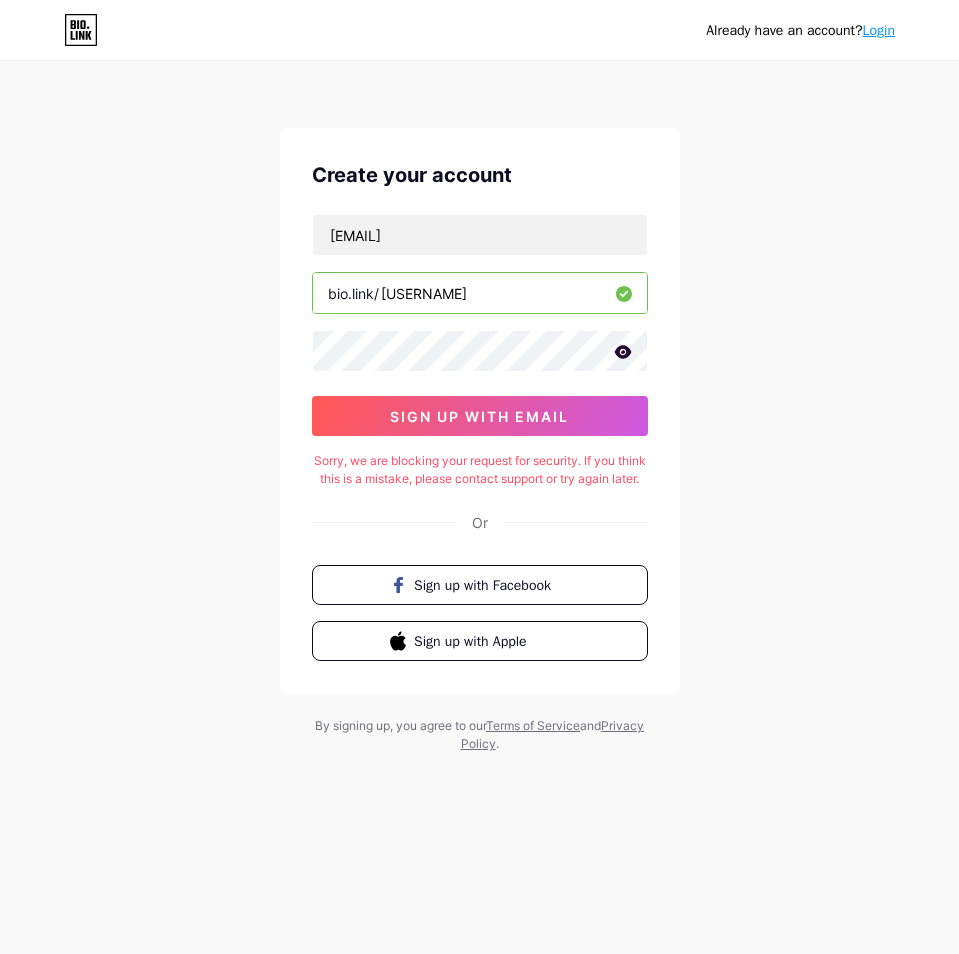 click on "[EMAIL] bio.link/[USERNAME] [TOKEN]" at bounding box center [480, 325] 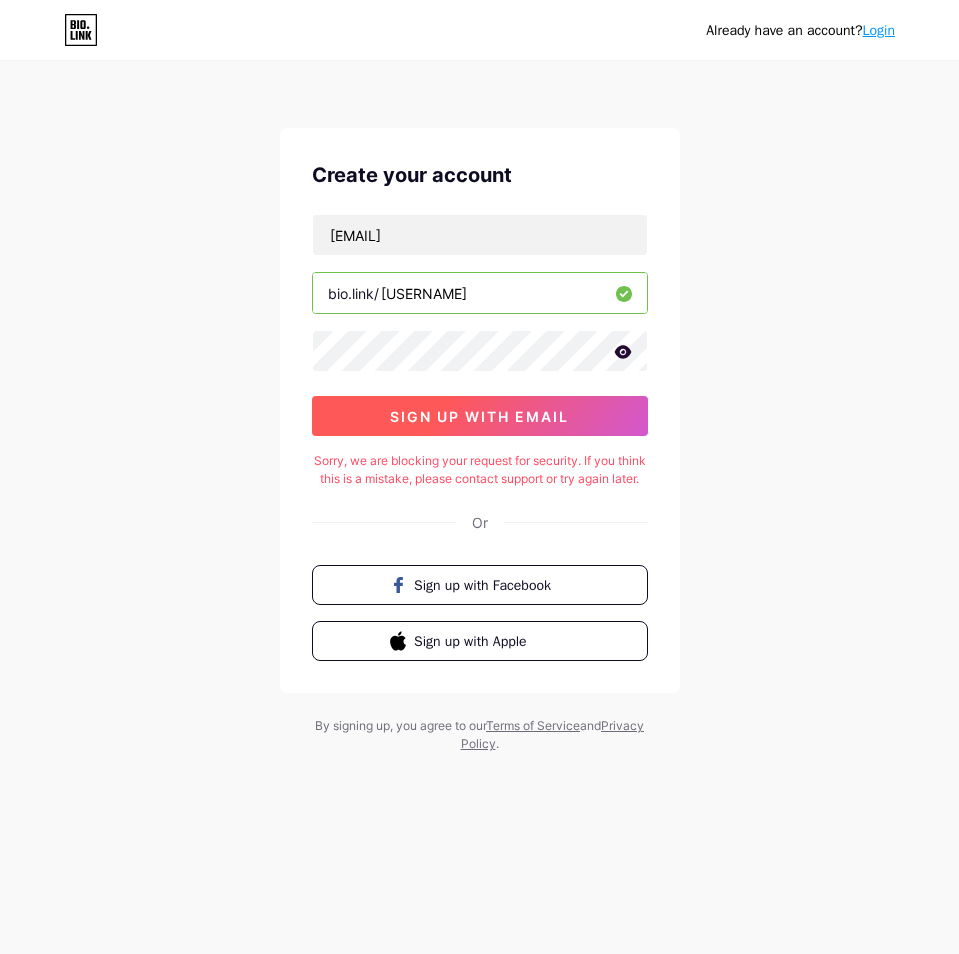 click on "sign up with email" at bounding box center (479, 416) 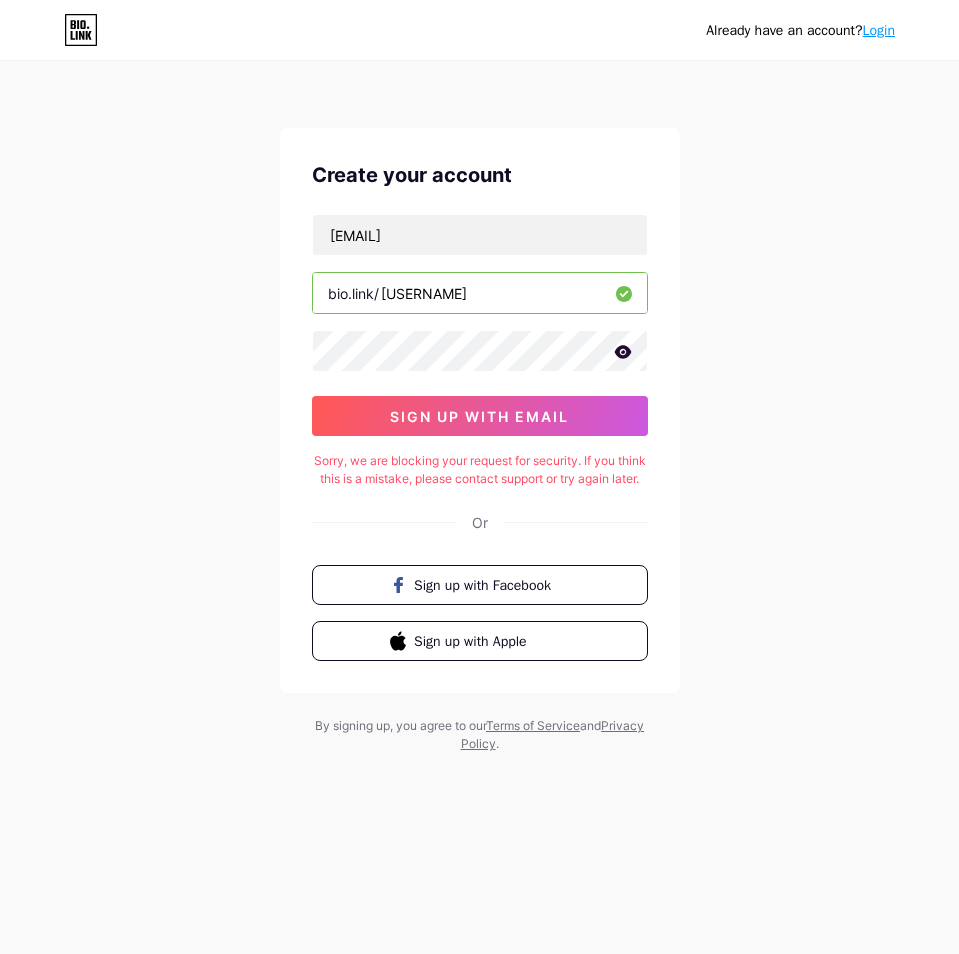 click on "Login" at bounding box center [879, 30] 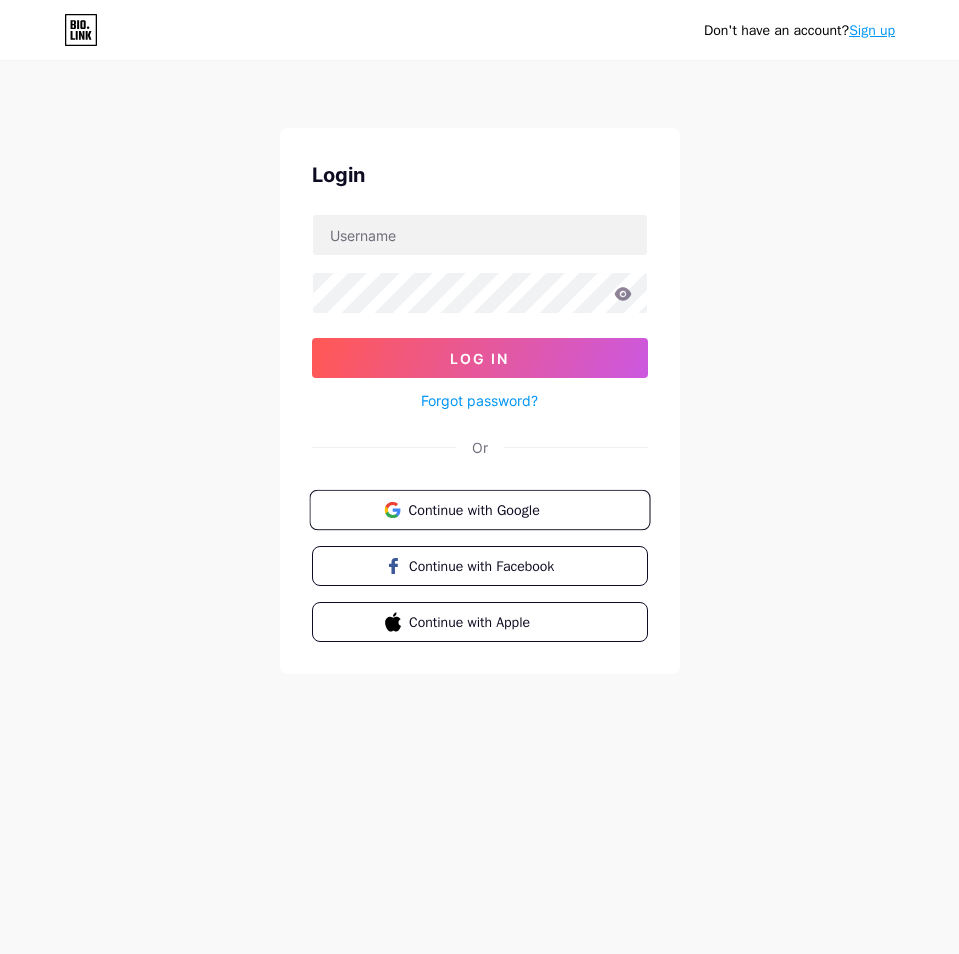 click on "Continue with Google" at bounding box center [491, 509] 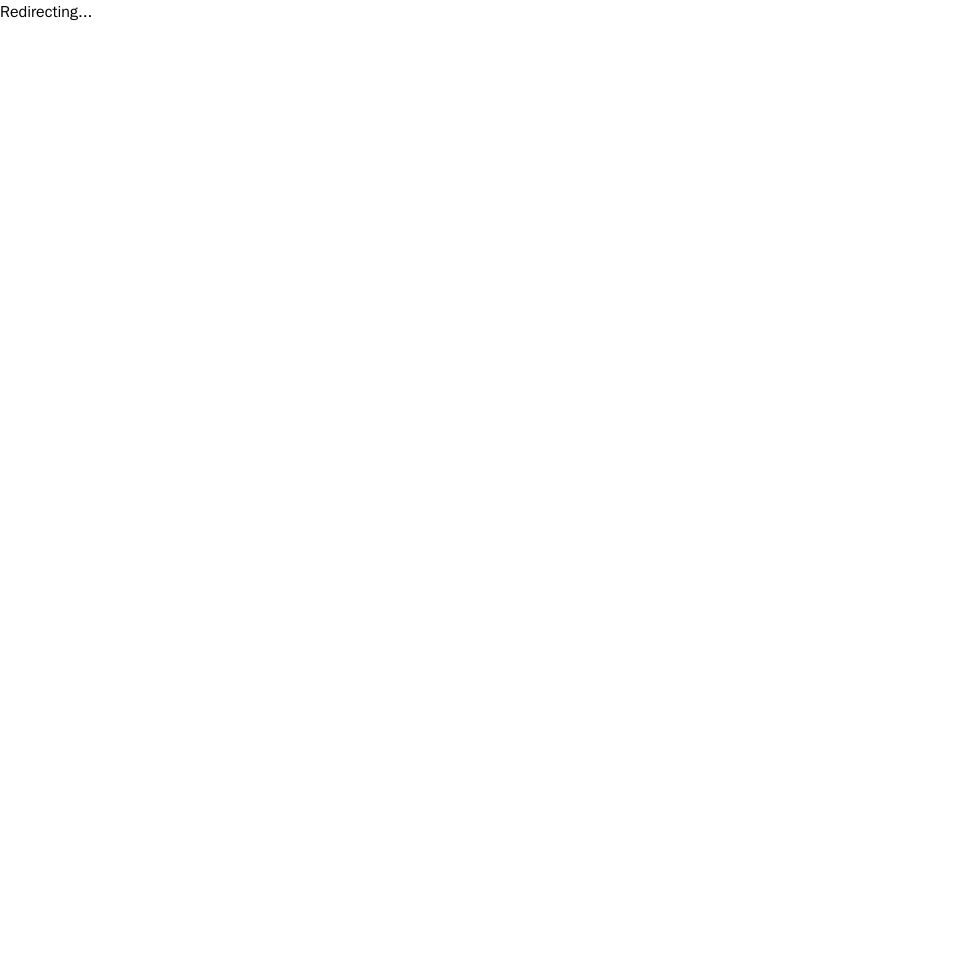 scroll, scrollTop: 0, scrollLeft: 0, axis: both 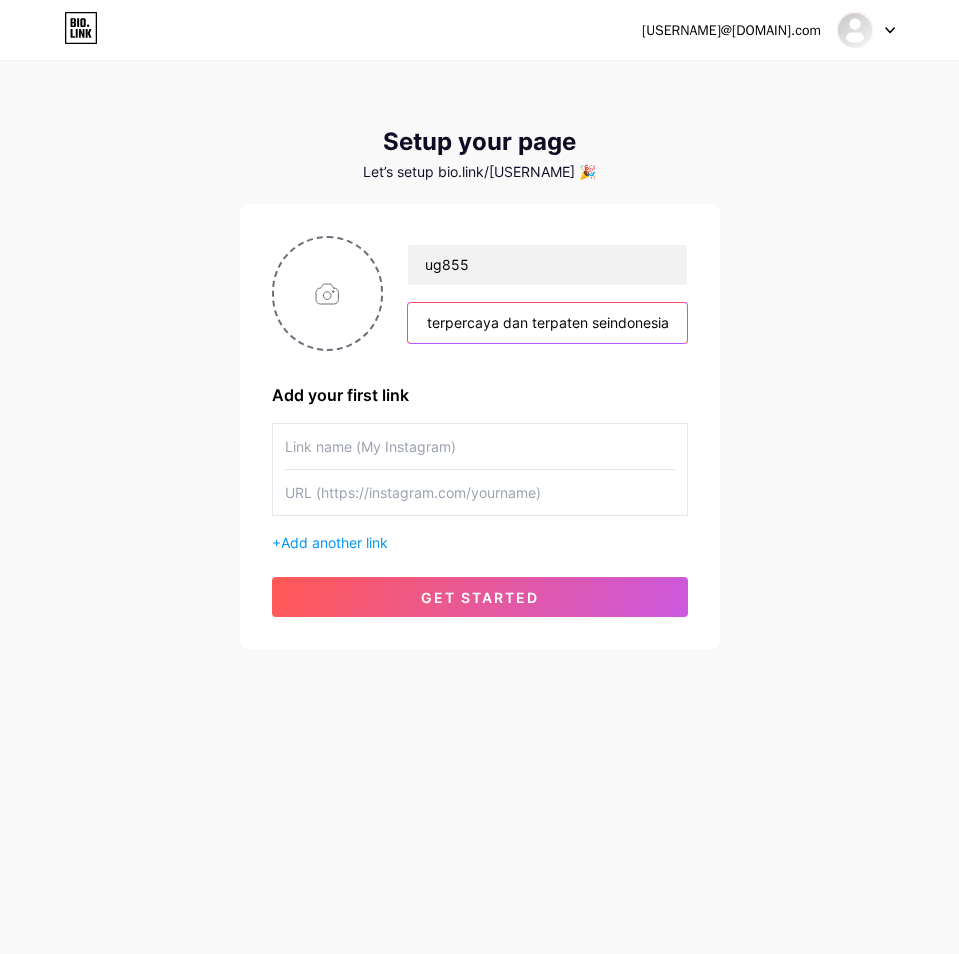 type on "agen bettingan terpercaya dan terpaten seindonesia" 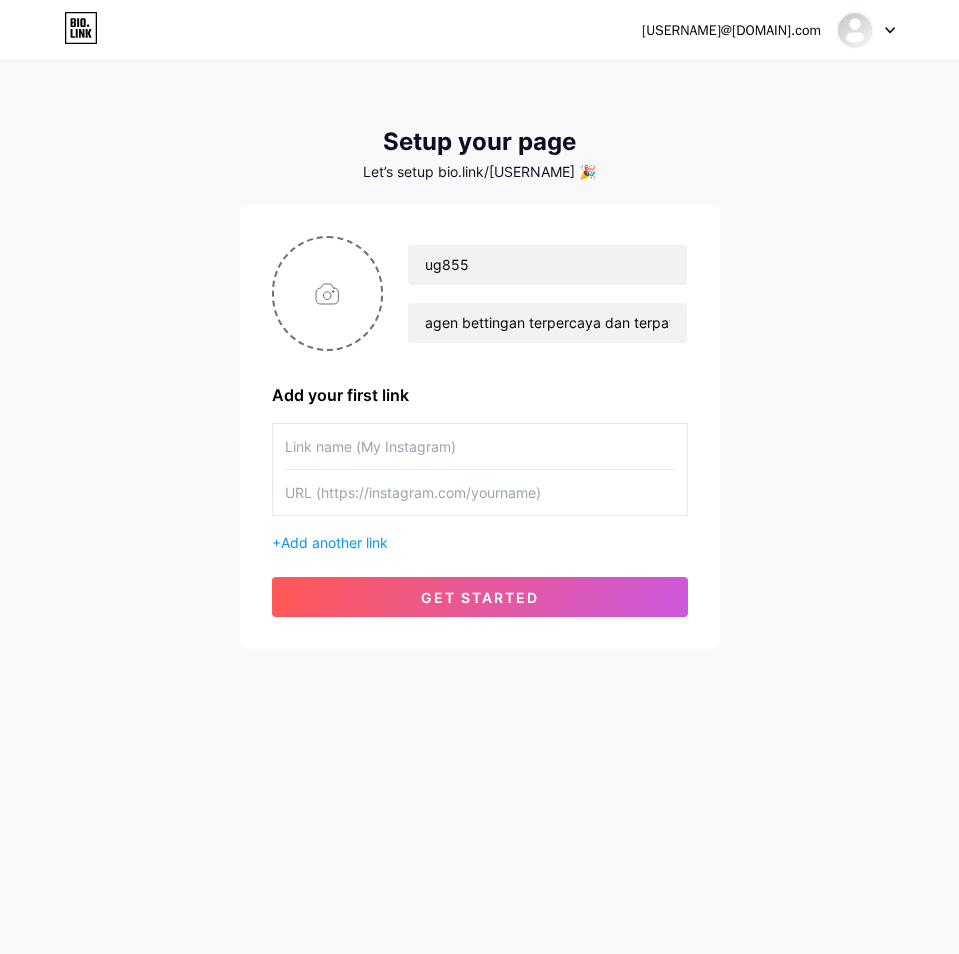 paste on "https://www.instagram.com/magribth_88/" 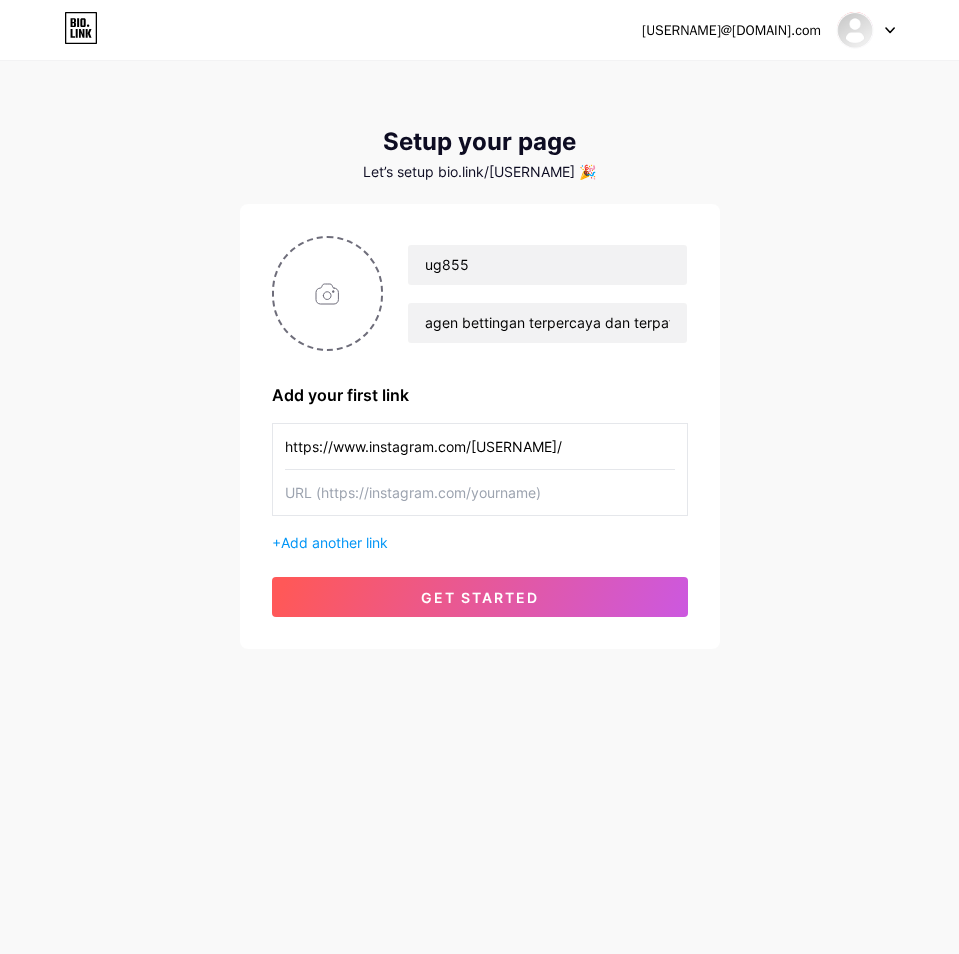 type on "https://www.instagram.com/magribth_88/" 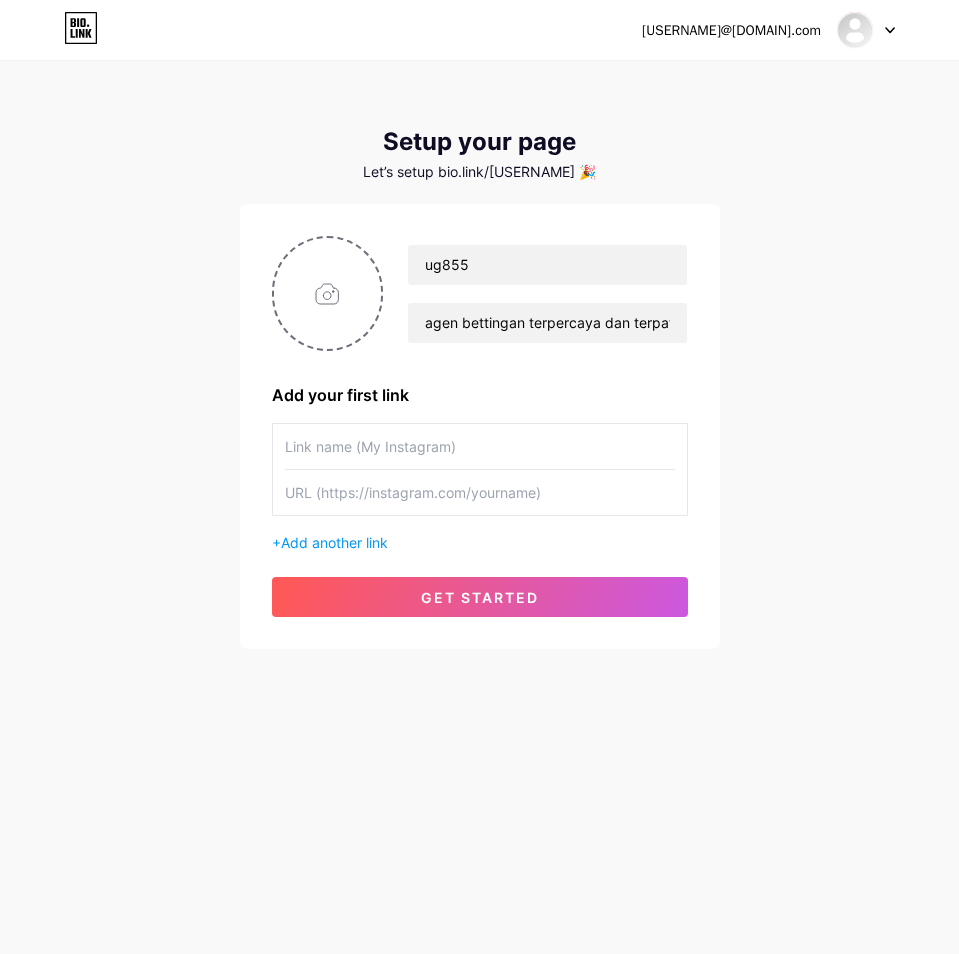 click at bounding box center [480, 446] 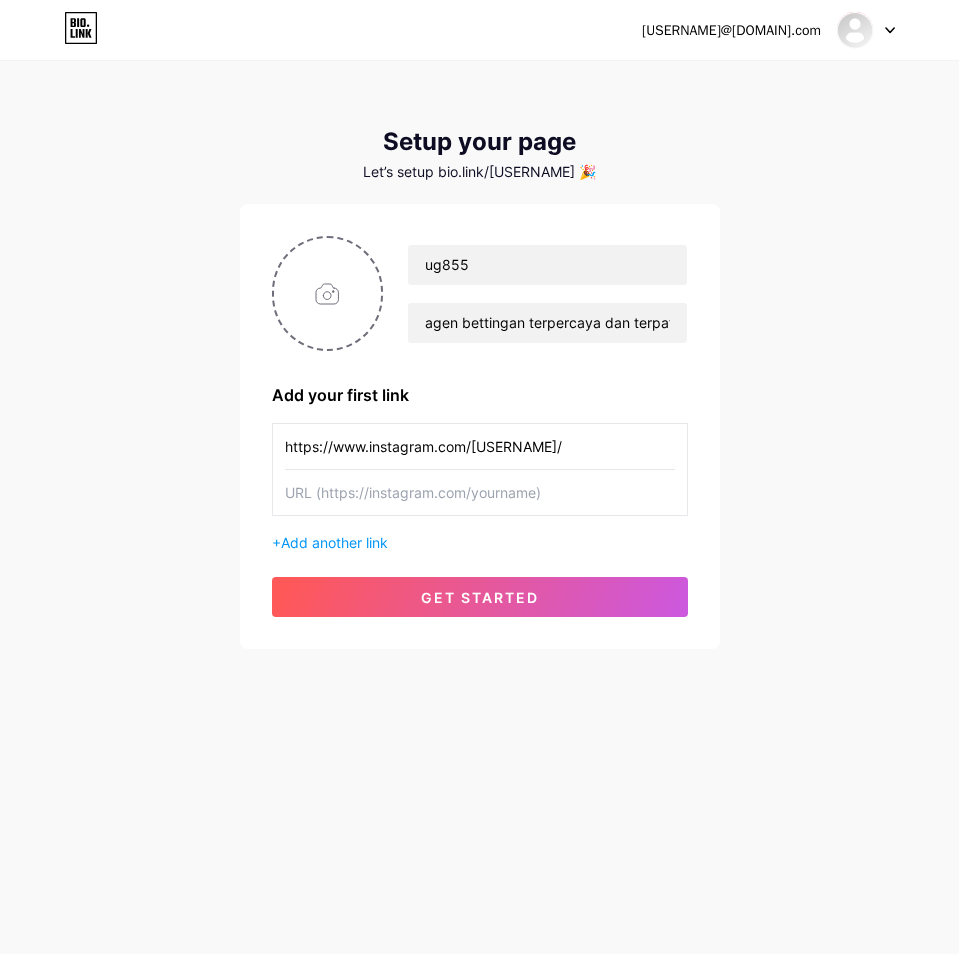type on "https://www.instagram.com/magribth_88/" 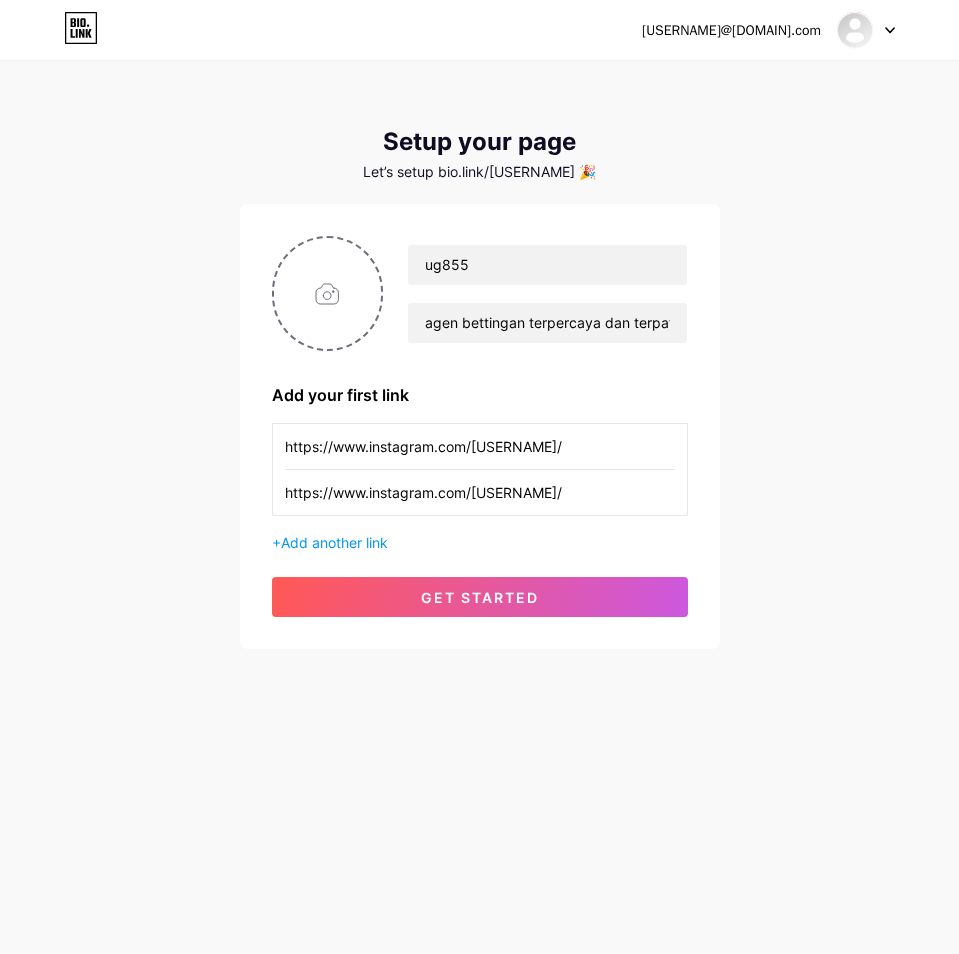 type on "https://www.instagram.com/magribth_88/" 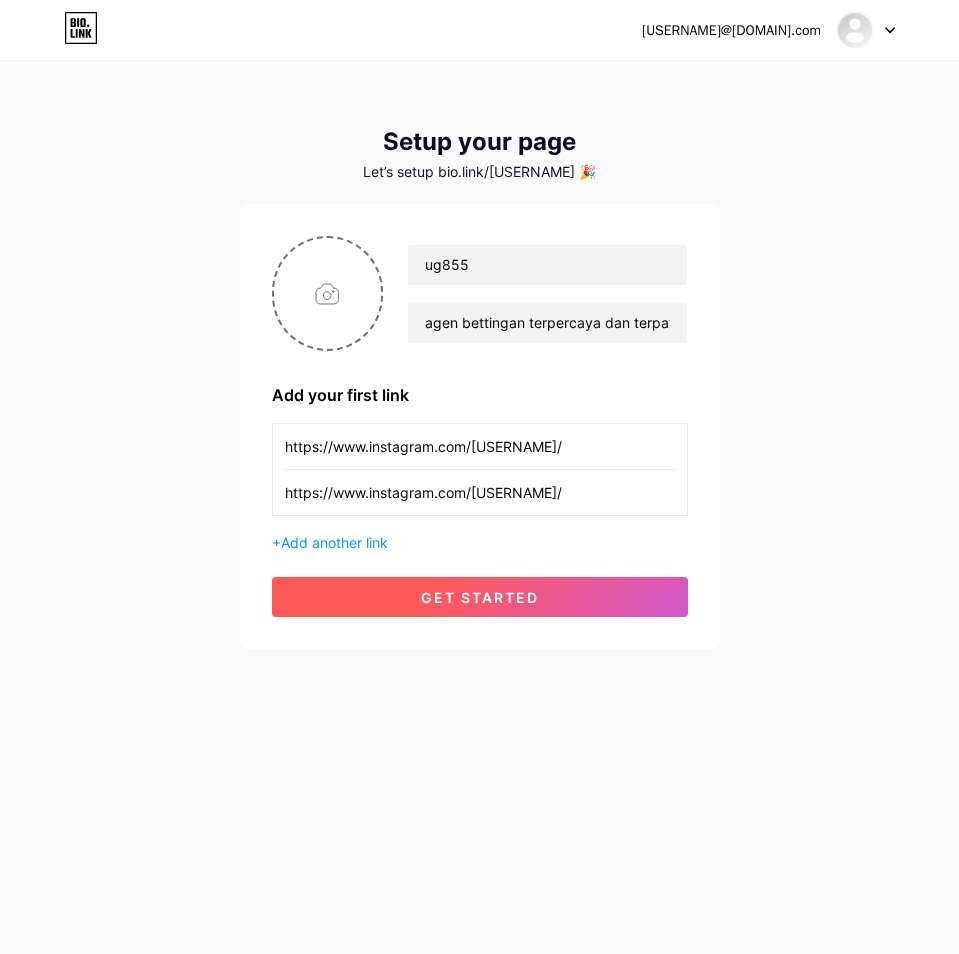click on "get started" at bounding box center [480, 597] 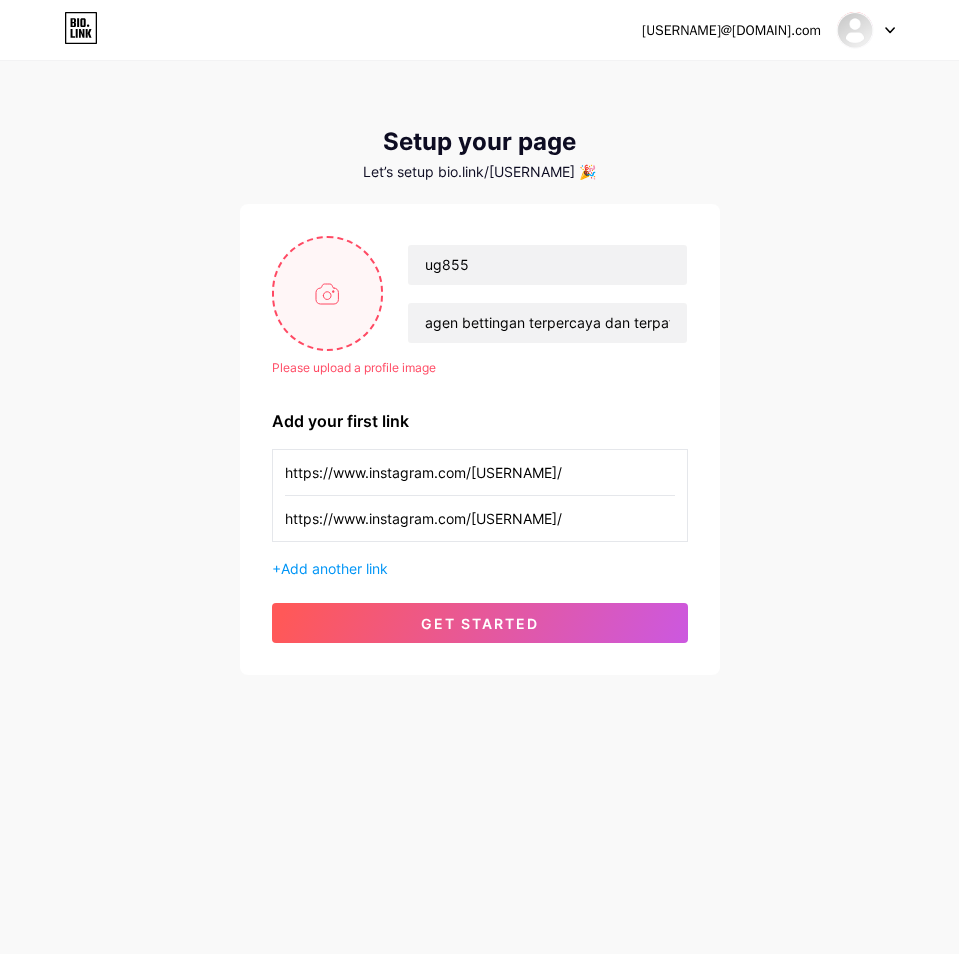 click at bounding box center (328, 293) 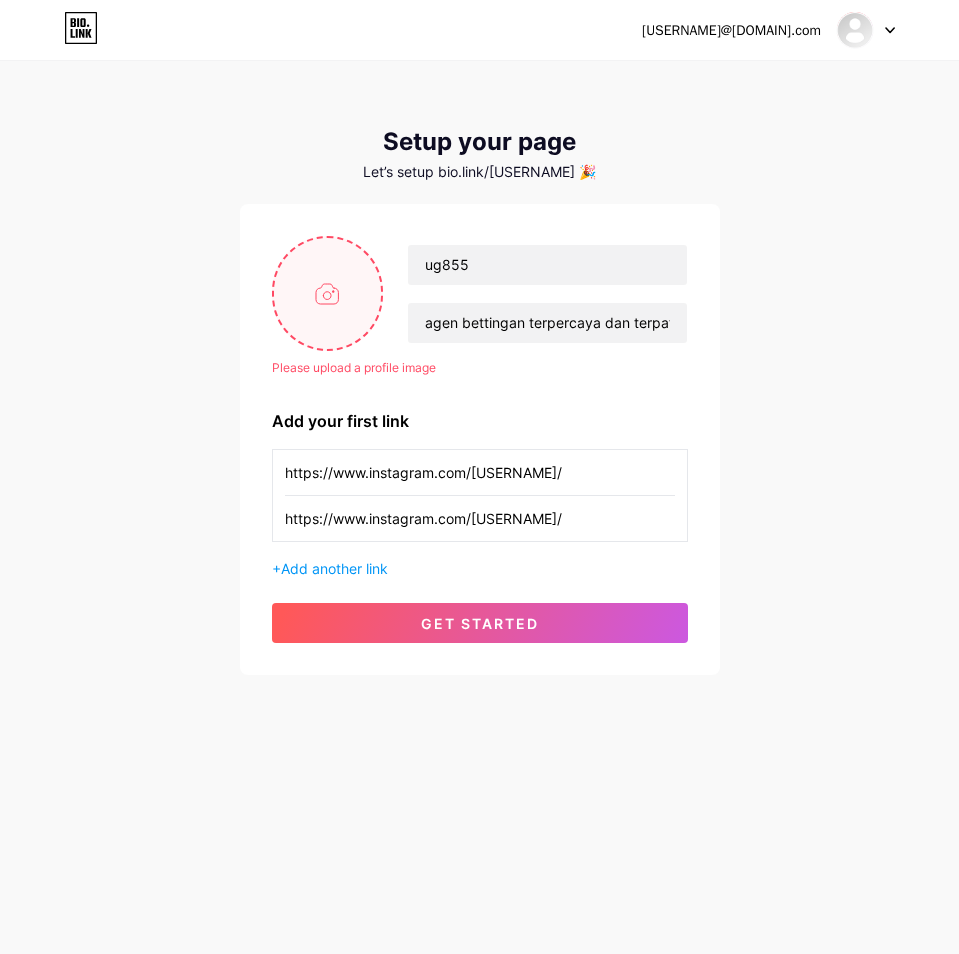 type on "C:\fakepath\vippp.png" 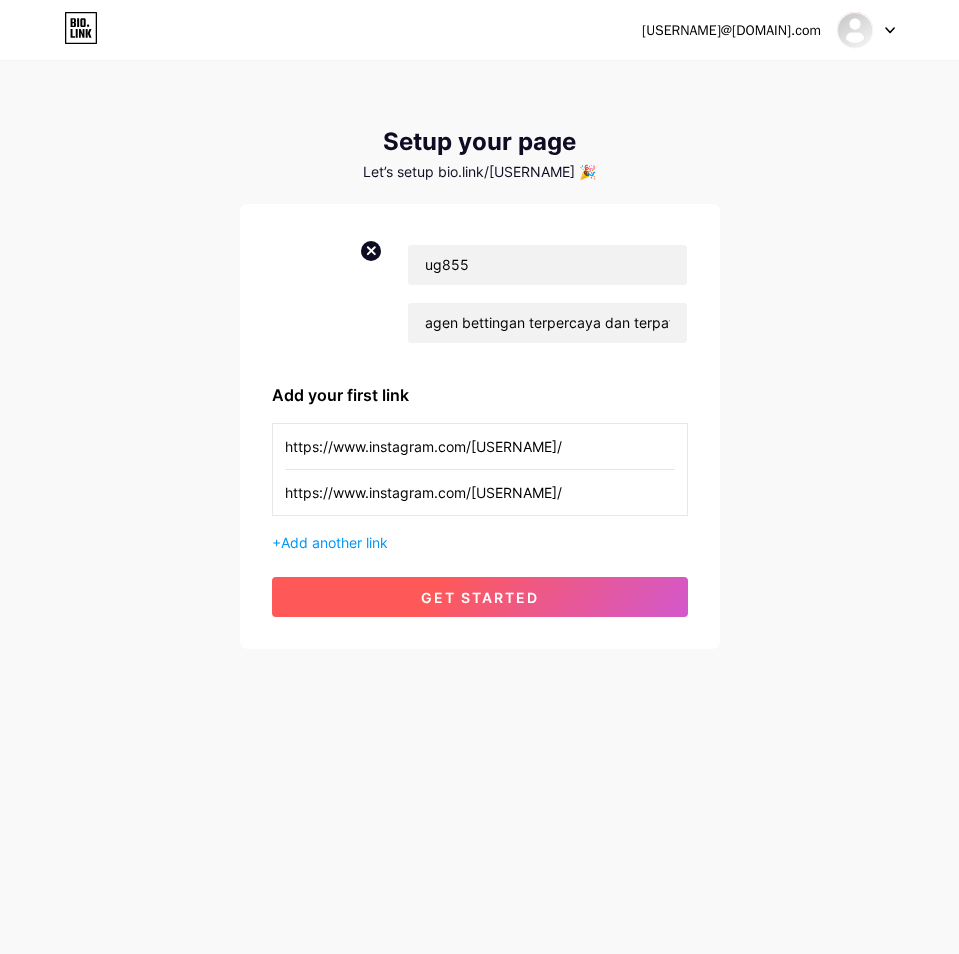 click on "get started" at bounding box center [480, 597] 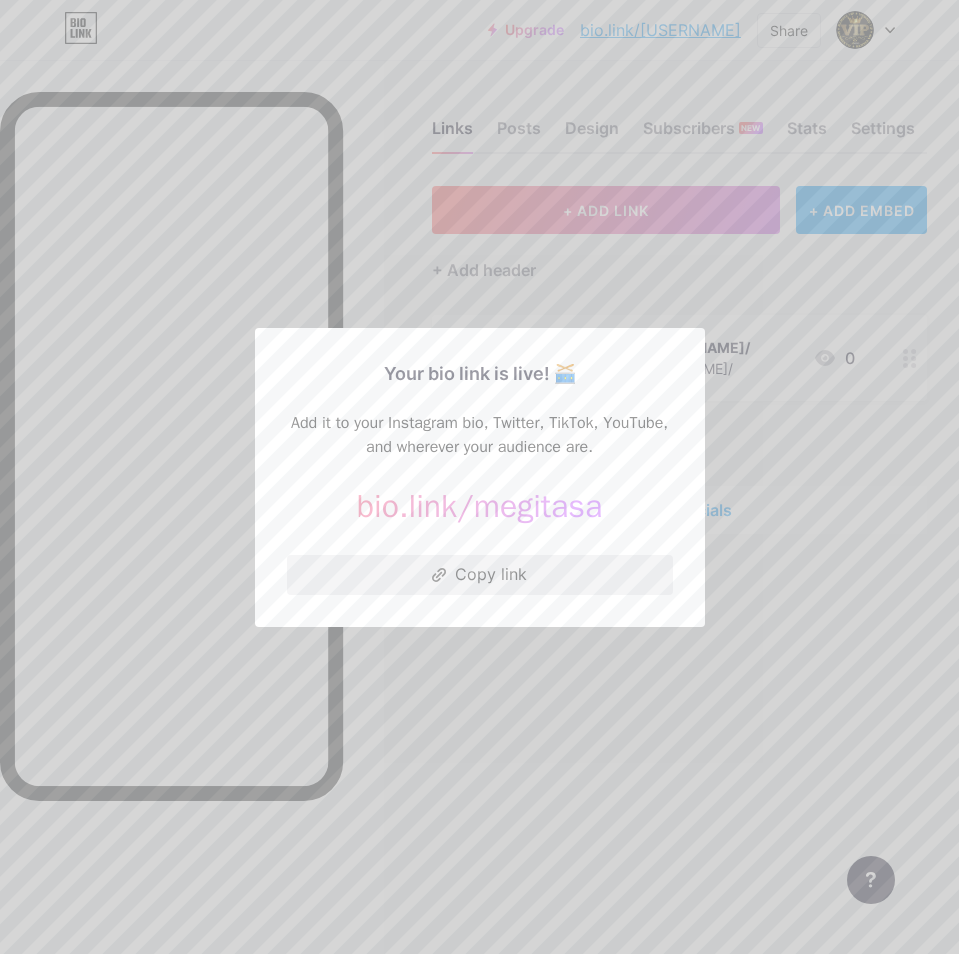 click on "Copy link" at bounding box center [480, 575] 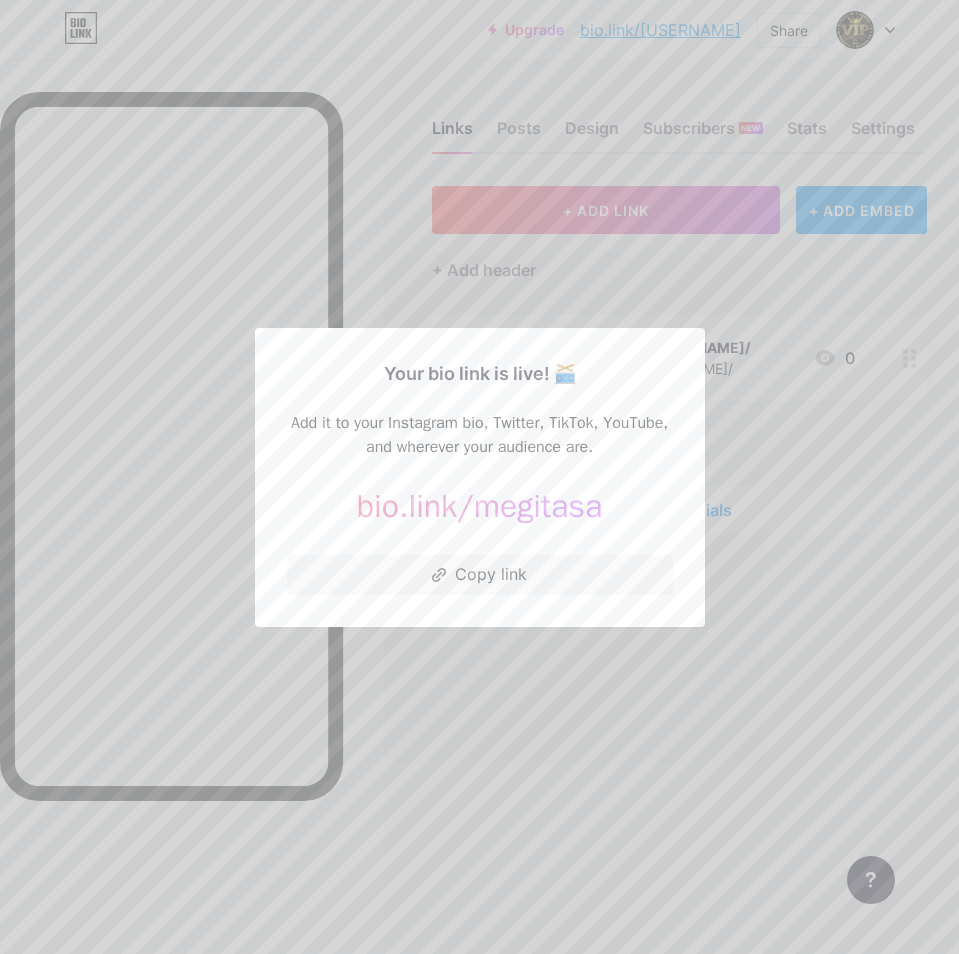 click on "megitasa" at bounding box center [538, 506] 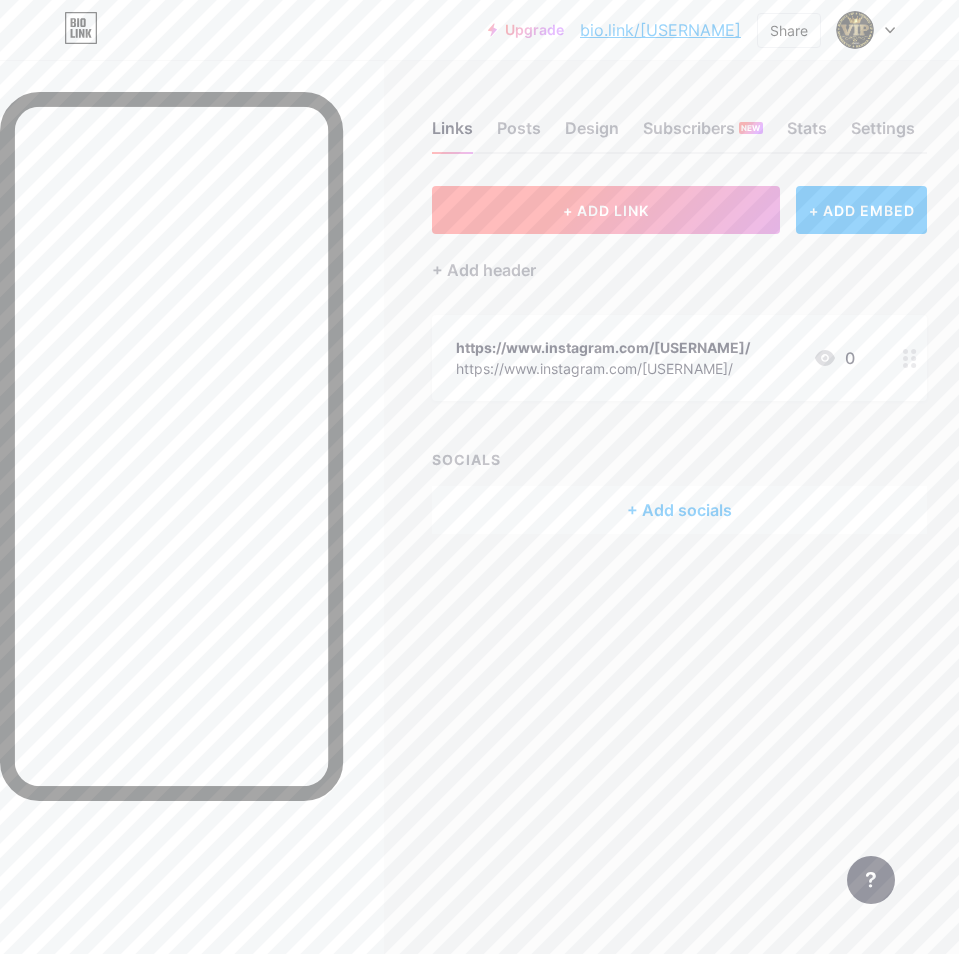 click on "+ ADD LINK" at bounding box center (606, 210) 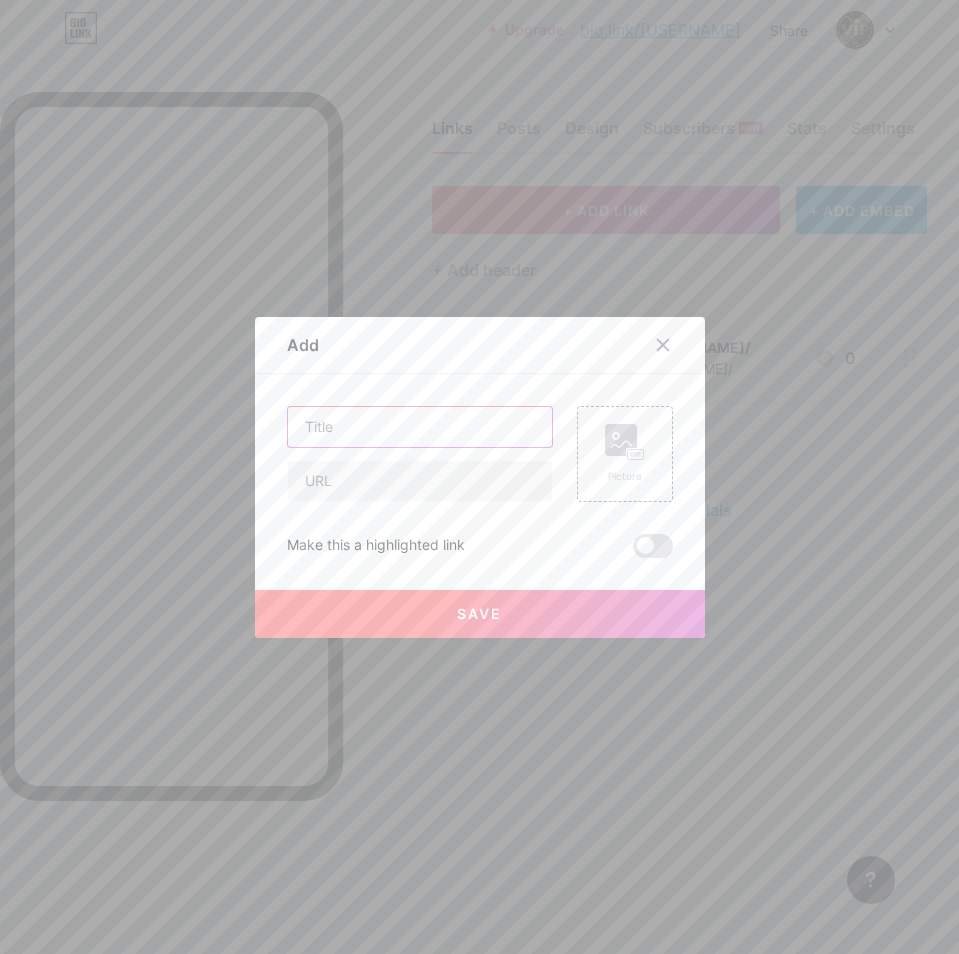 click at bounding box center [420, 427] 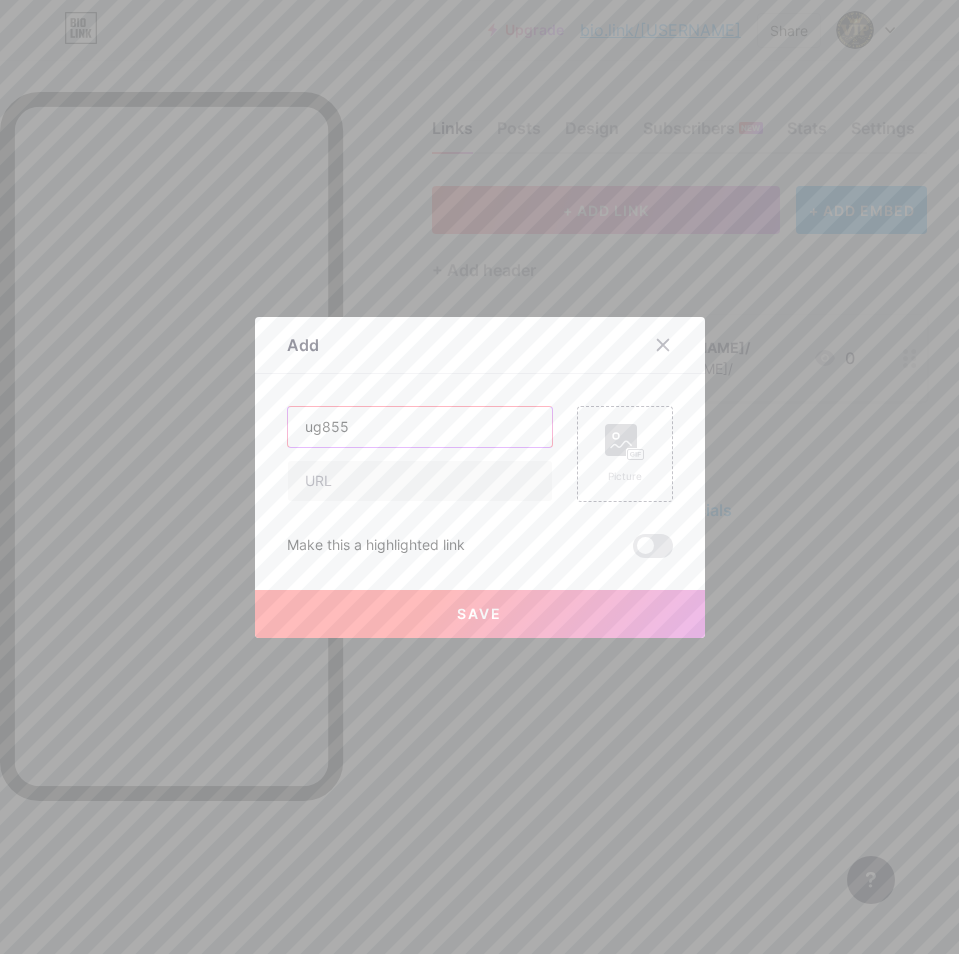 type on "[USERNAME]" 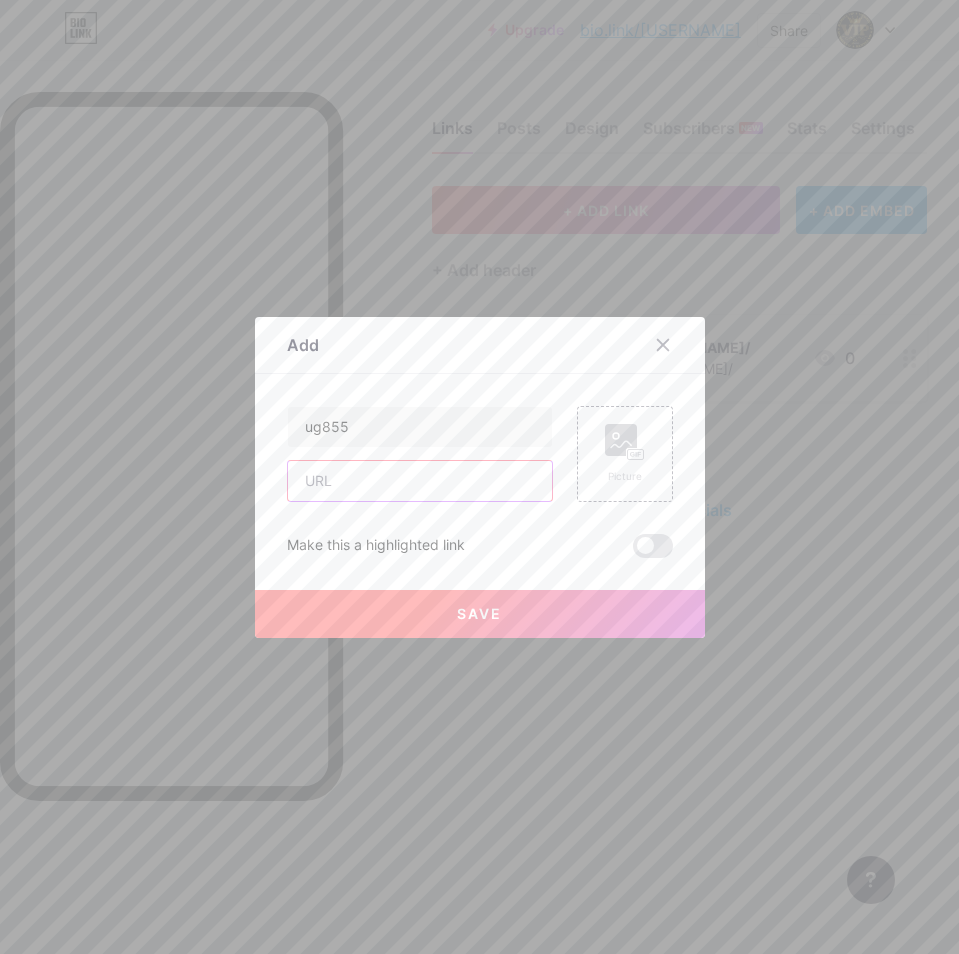 click at bounding box center (420, 481) 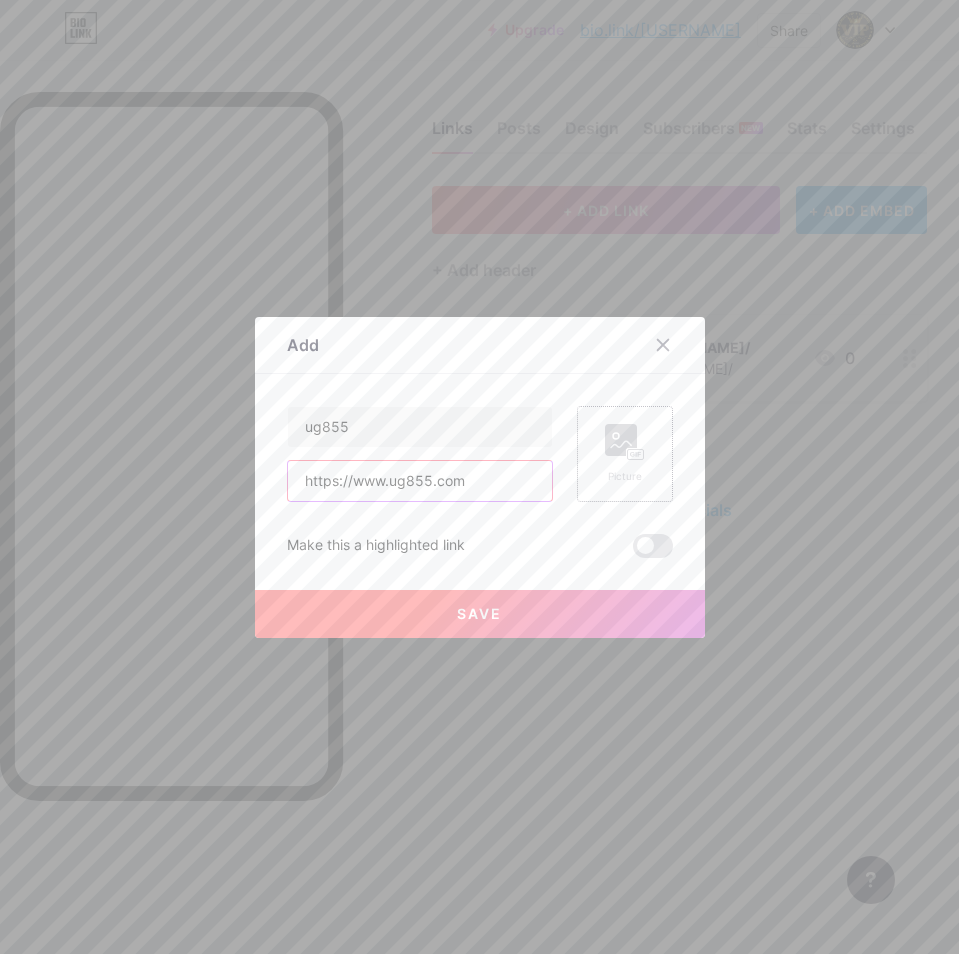 type on "https://www.ug855.com" 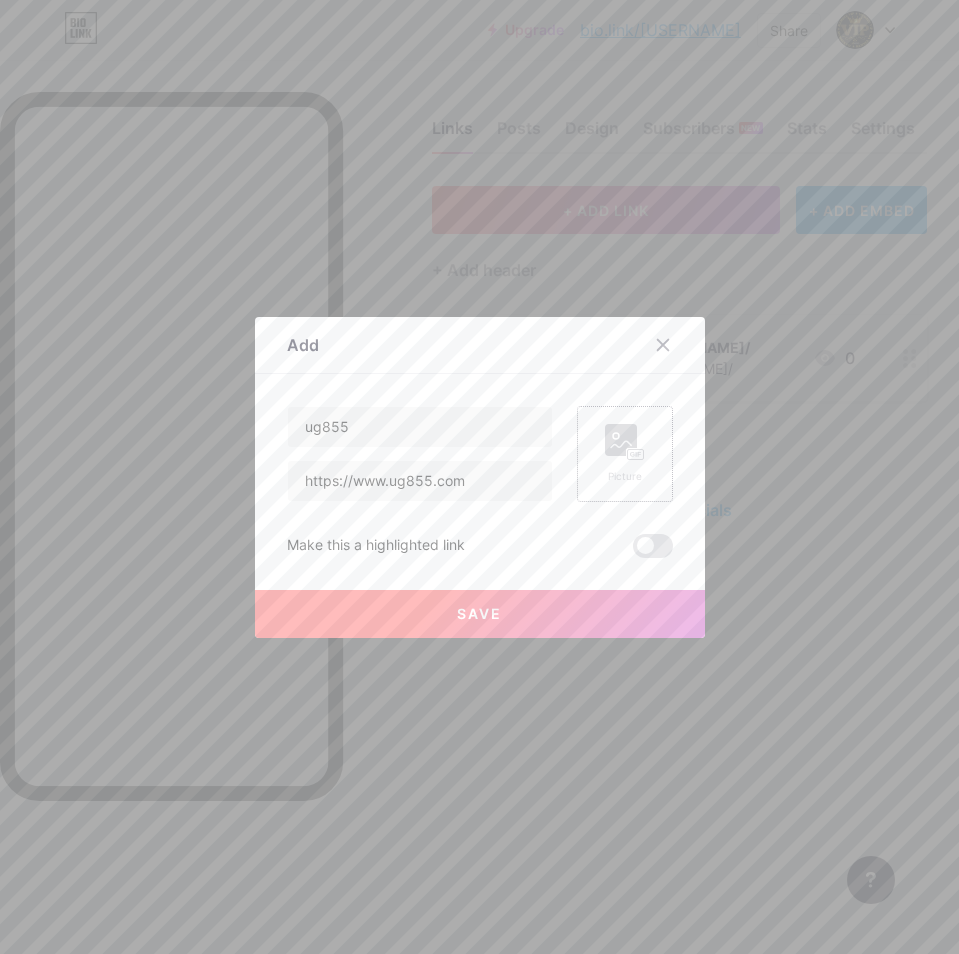 click at bounding box center [621, 440] 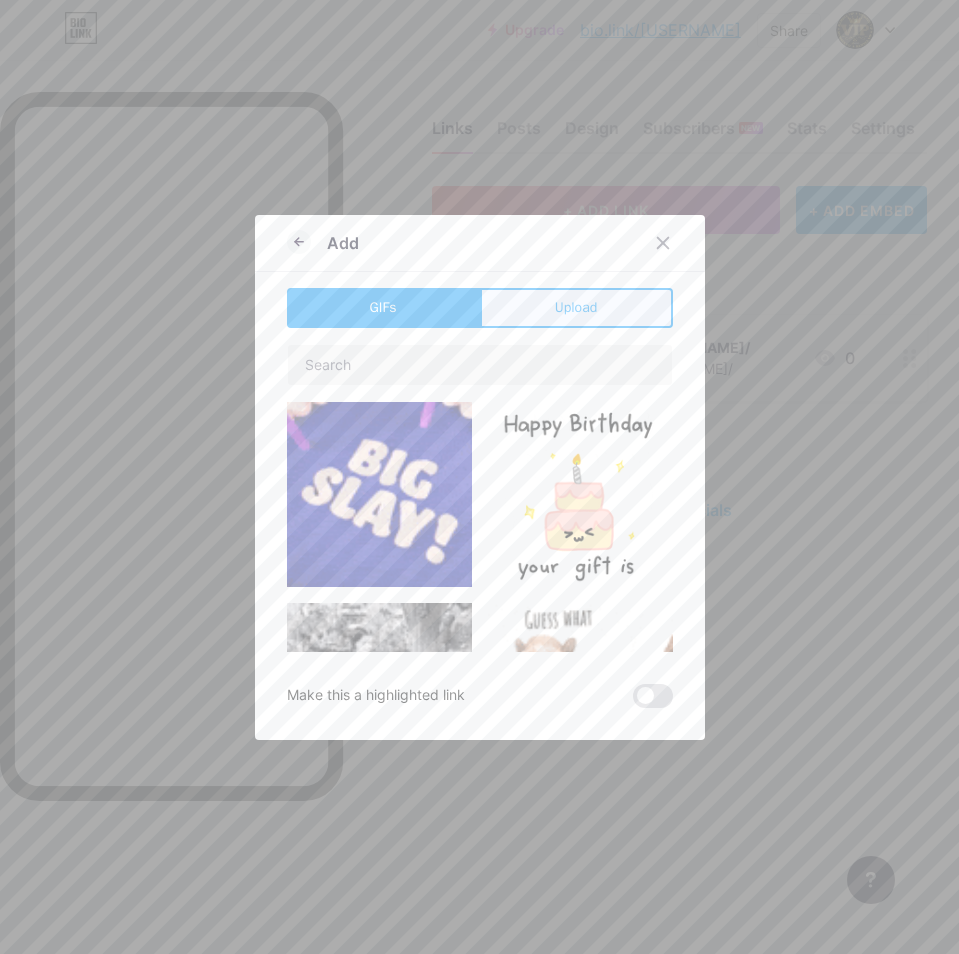 click on "Upload" at bounding box center [576, 307] 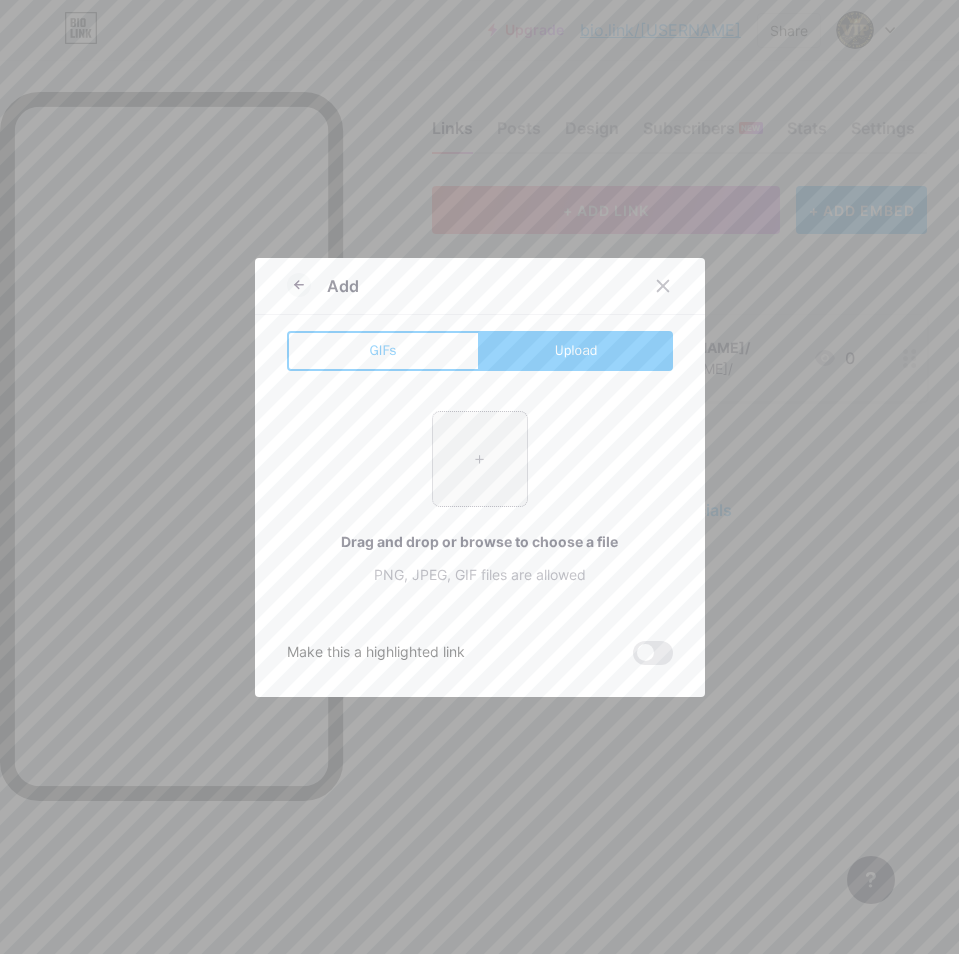click at bounding box center (480, 459) 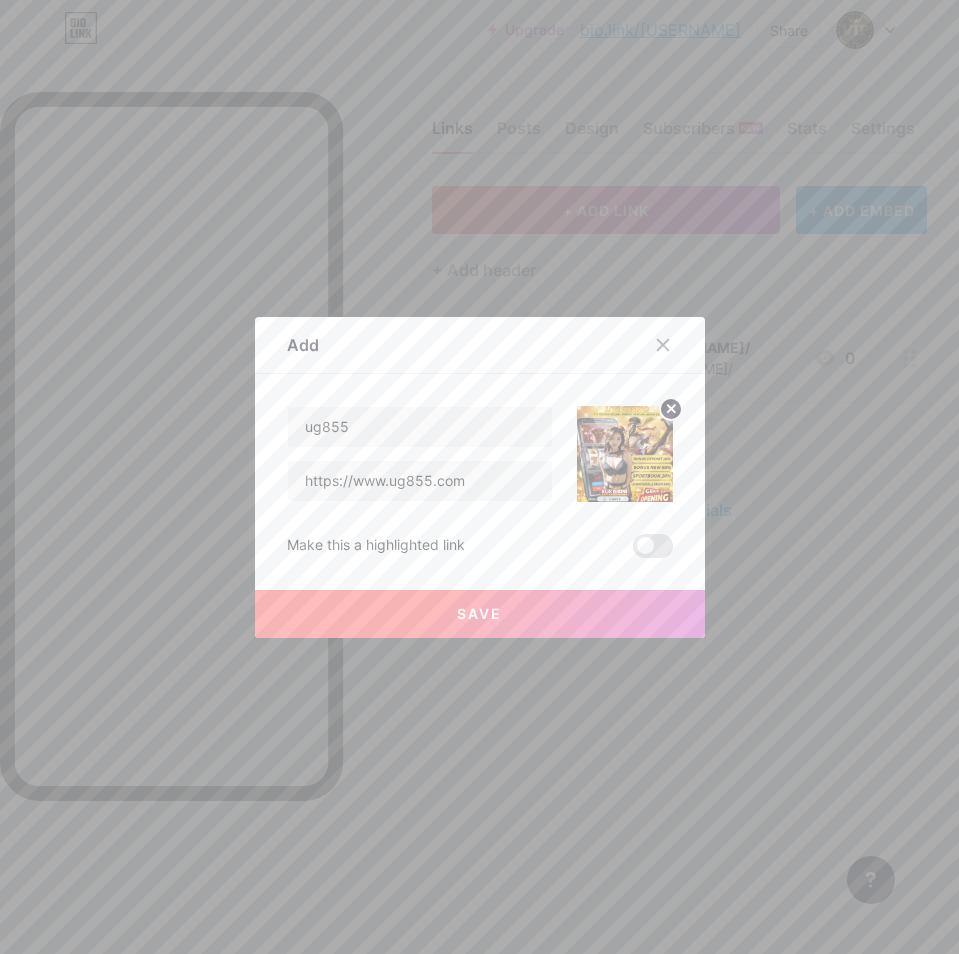 click on "Save" at bounding box center (479, 613) 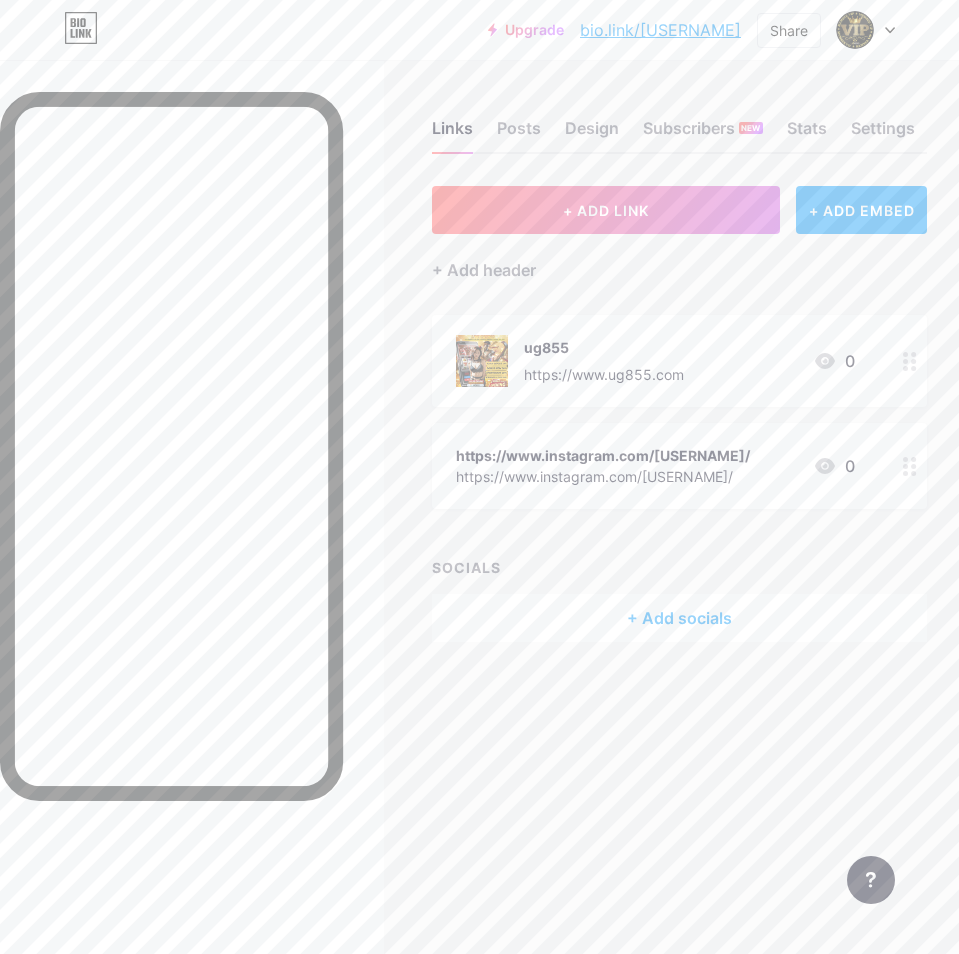click at bounding box center (825, 361) 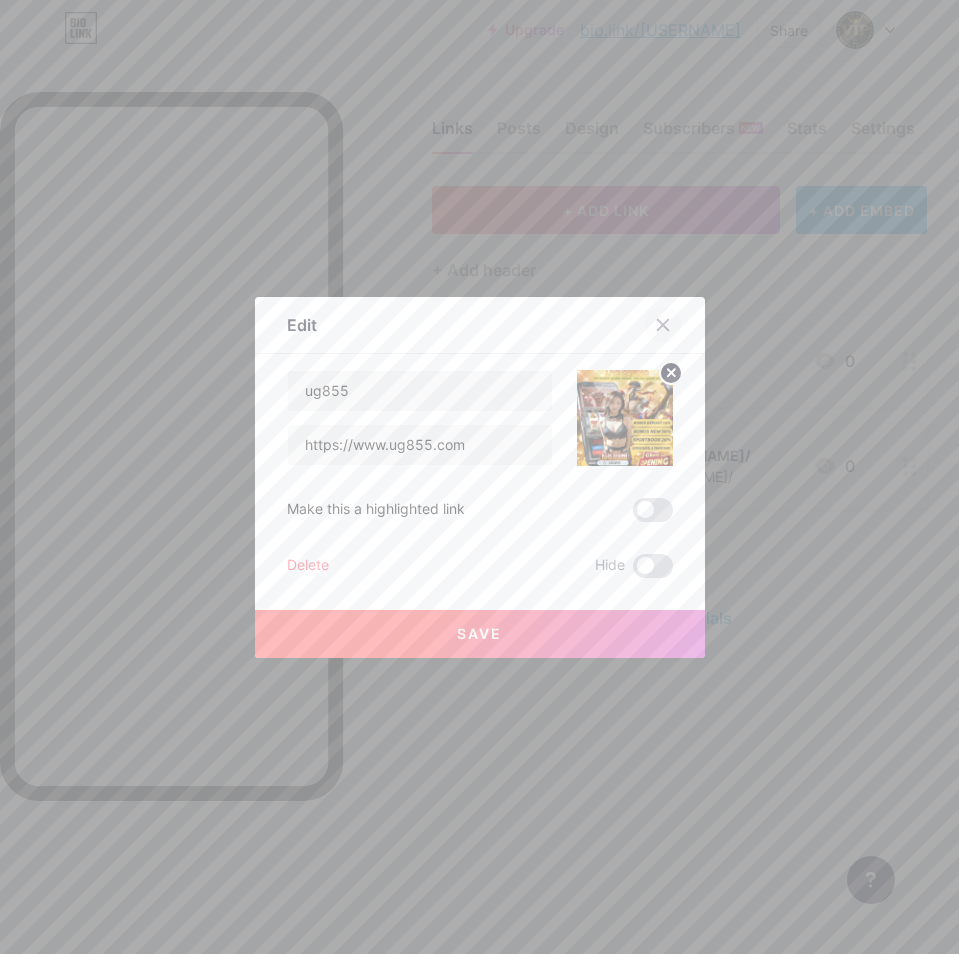 click at bounding box center (662, 324) 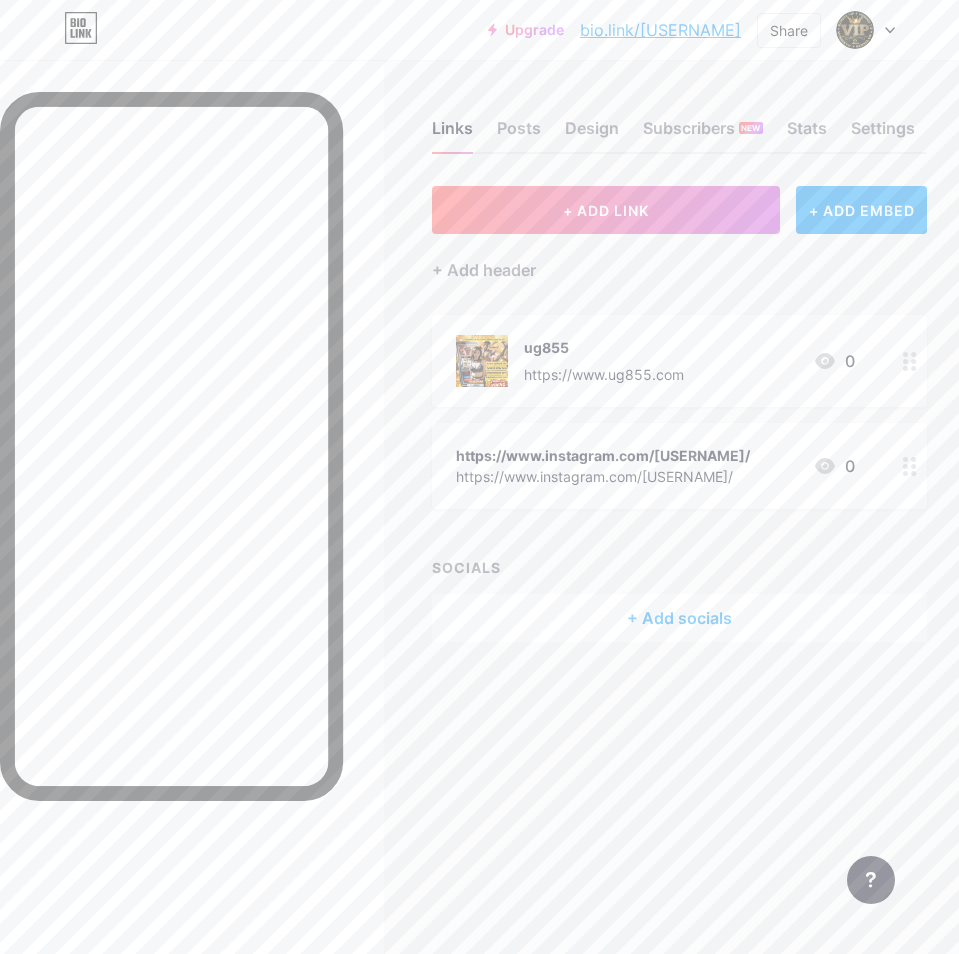 click on "bio.link/megitasa" at bounding box center (660, 30) 